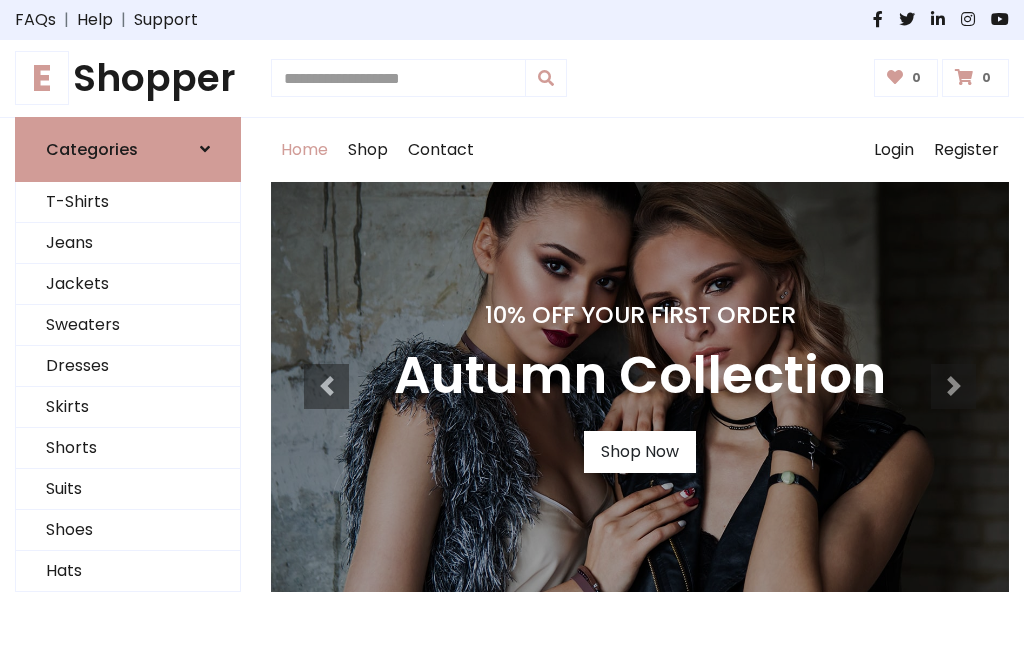 scroll, scrollTop: 0, scrollLeft: 0, axis: both 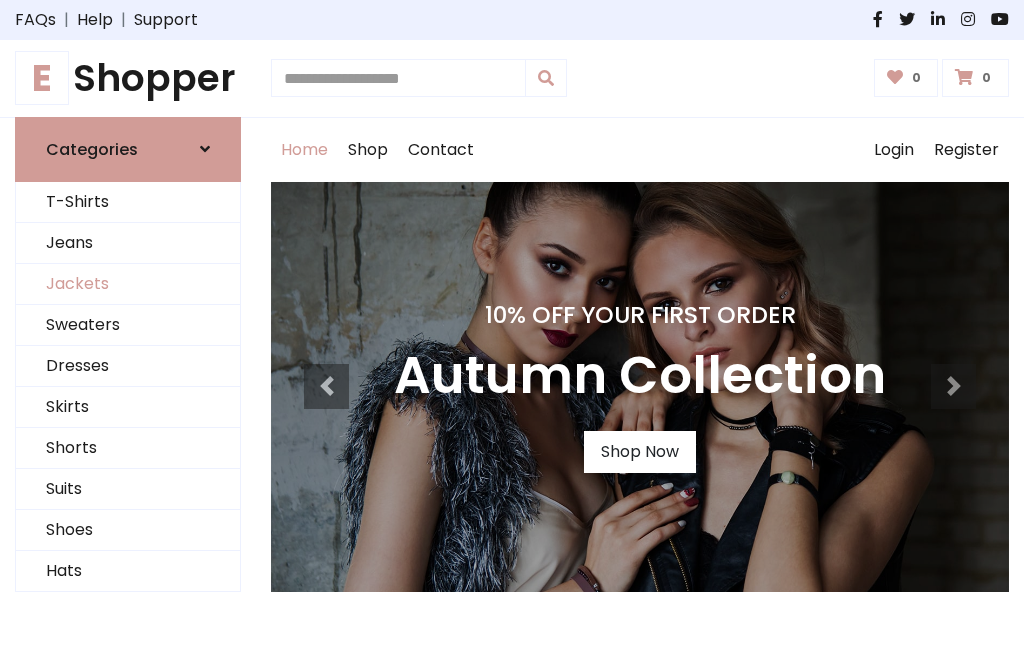 click on "Jackets" at bounding box center (128, 284) 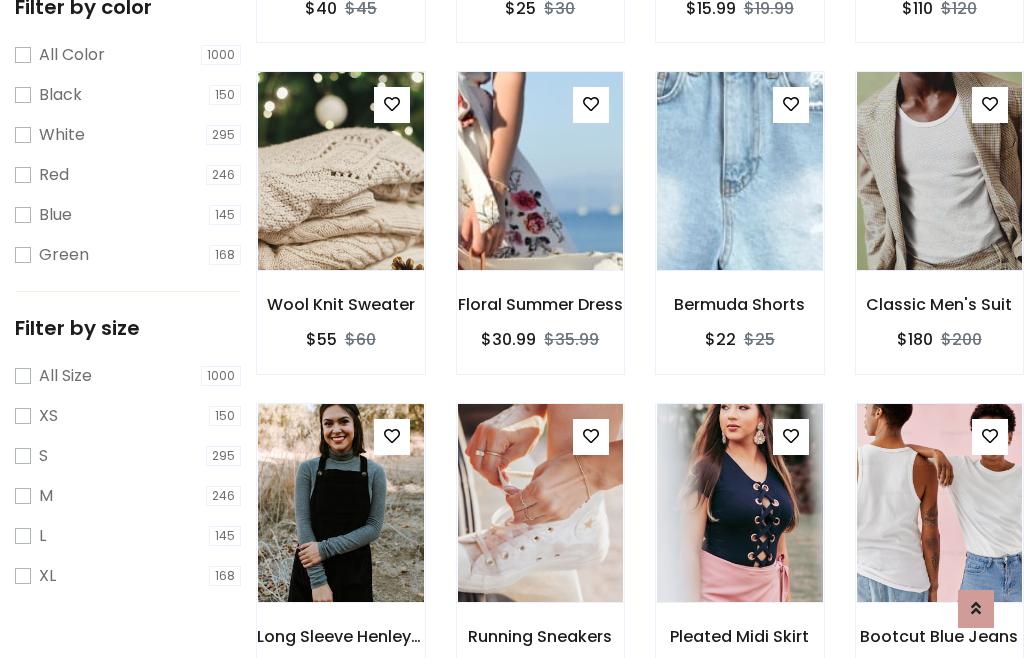 scroll, scrollTop: 185, scrollLeft: 0, axis: vertical 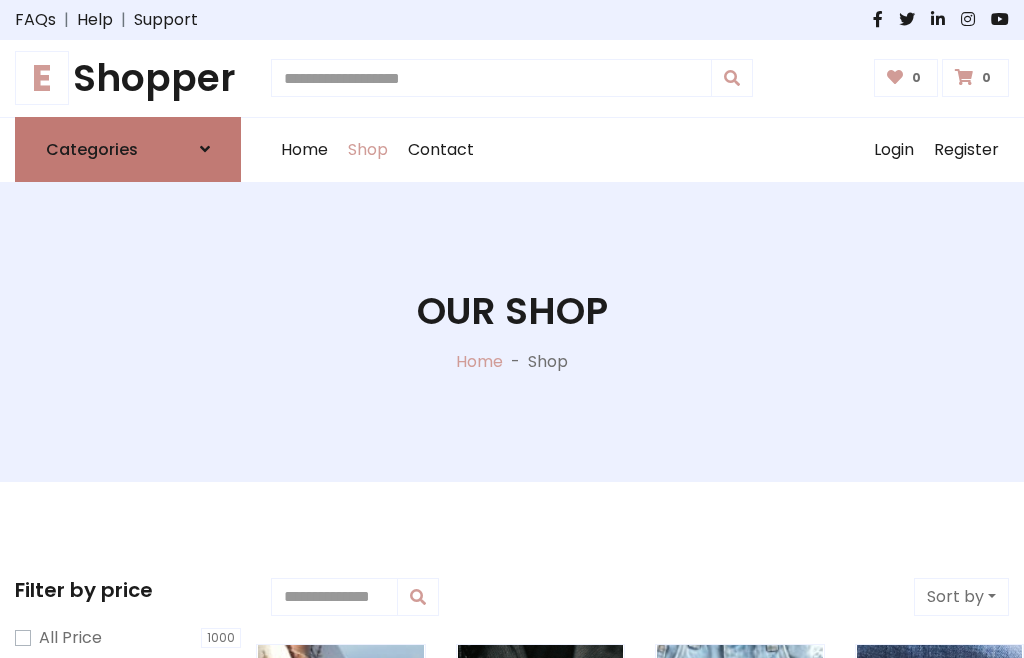 click on "Categories" at bounding box center [92, 149] 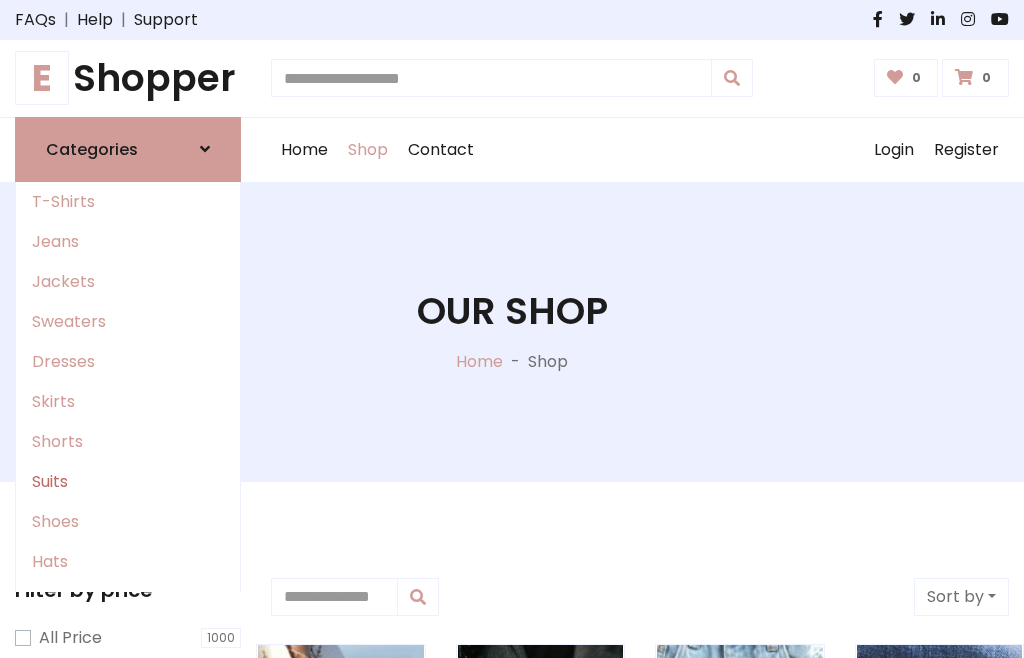 click on "Suits" at bounding box center (128, 482) 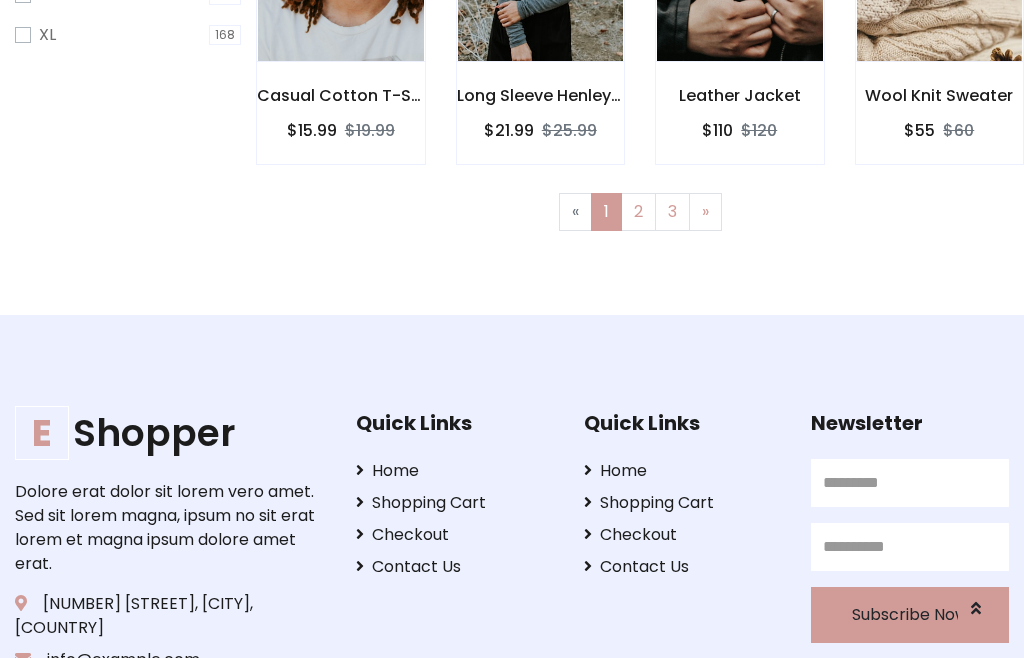 scroll, scrollTop: 848, scrollLeft: 0, axis: vertical 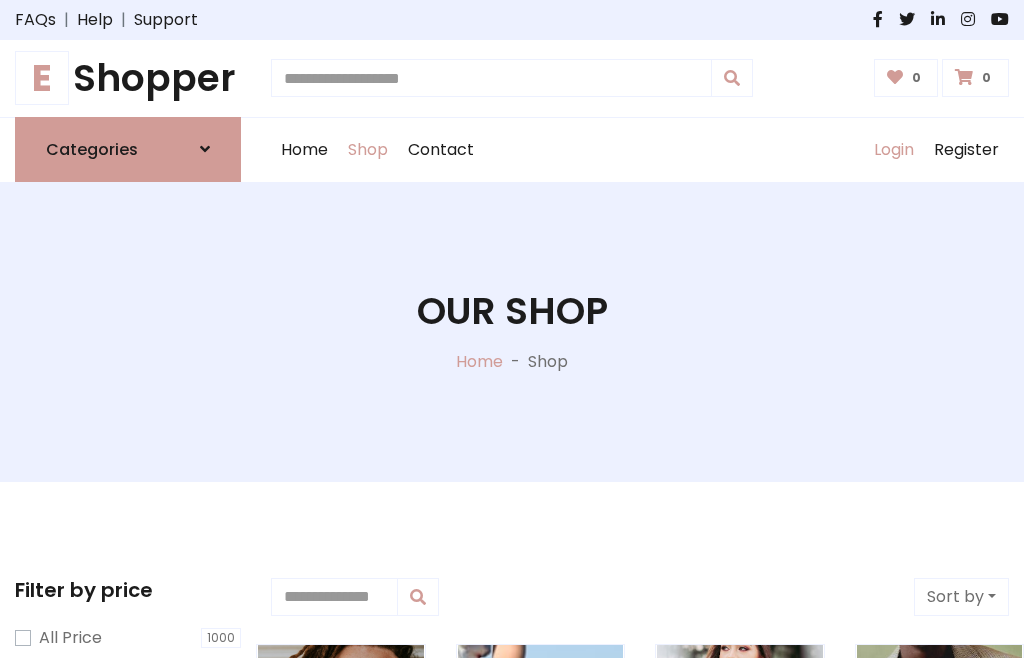 click on "Login" at bounding box center [894, 150] 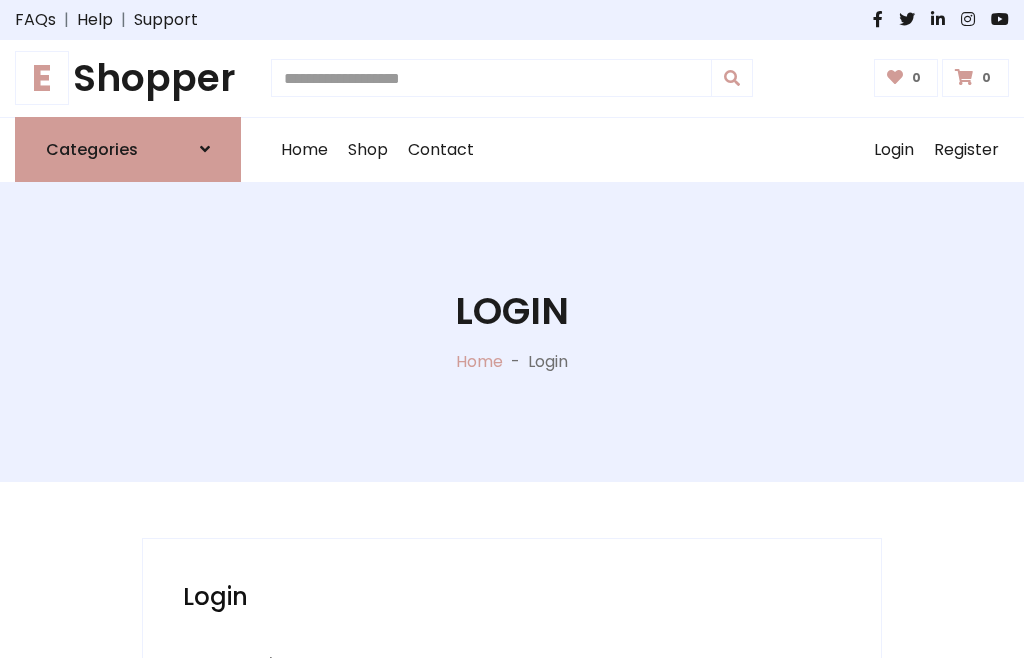 scroll, scrollTop: 0, scrollLeft: 0, axis: both 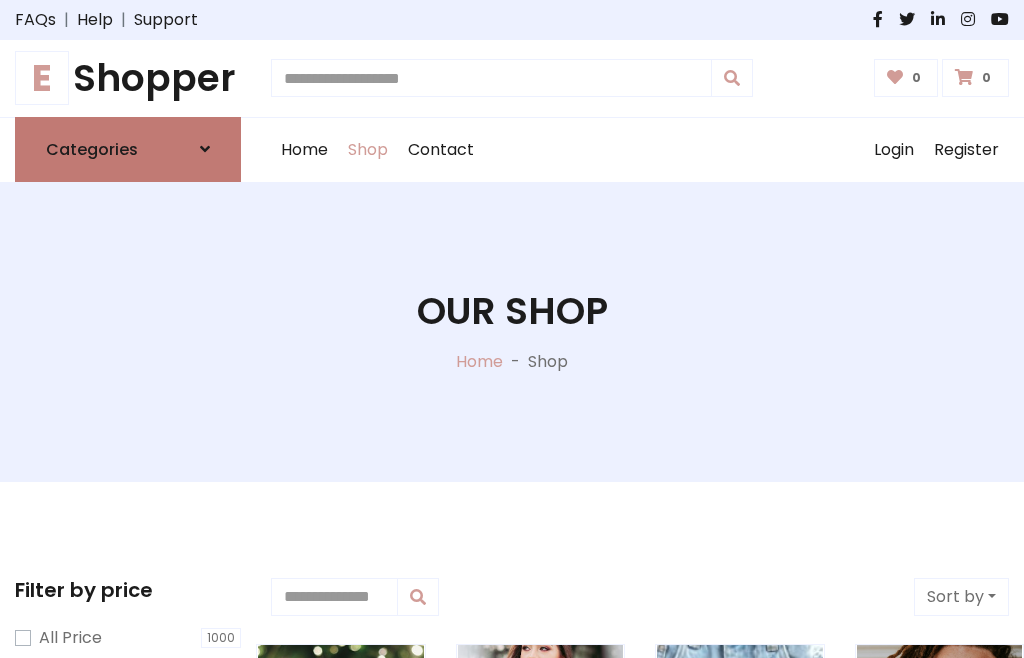 click at bounding box center [205, 149] 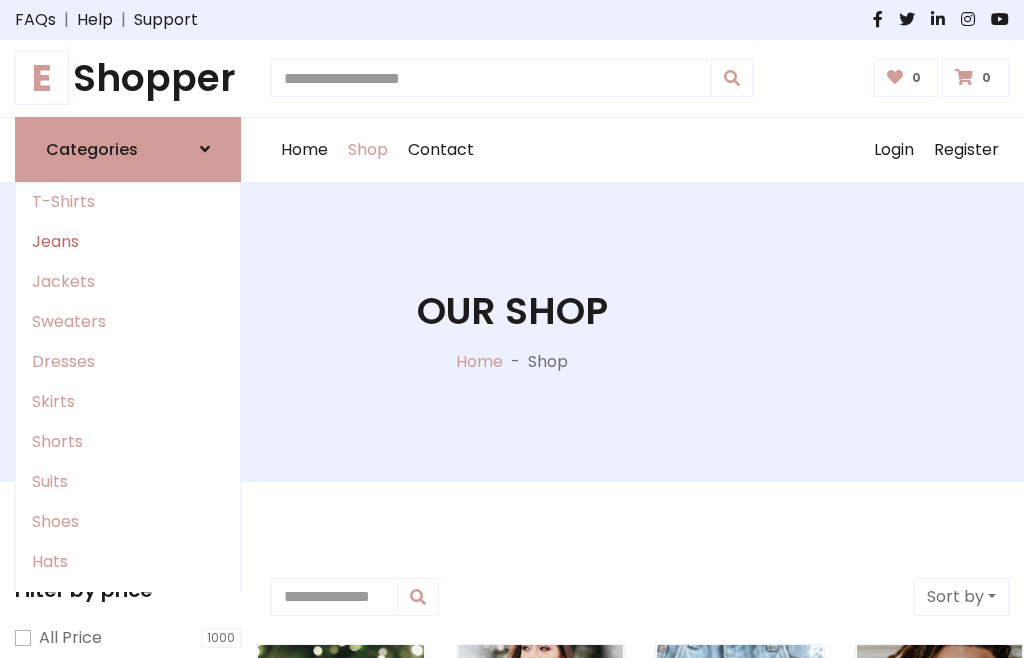 click on "Jeans" at bounding box center (128, 242) 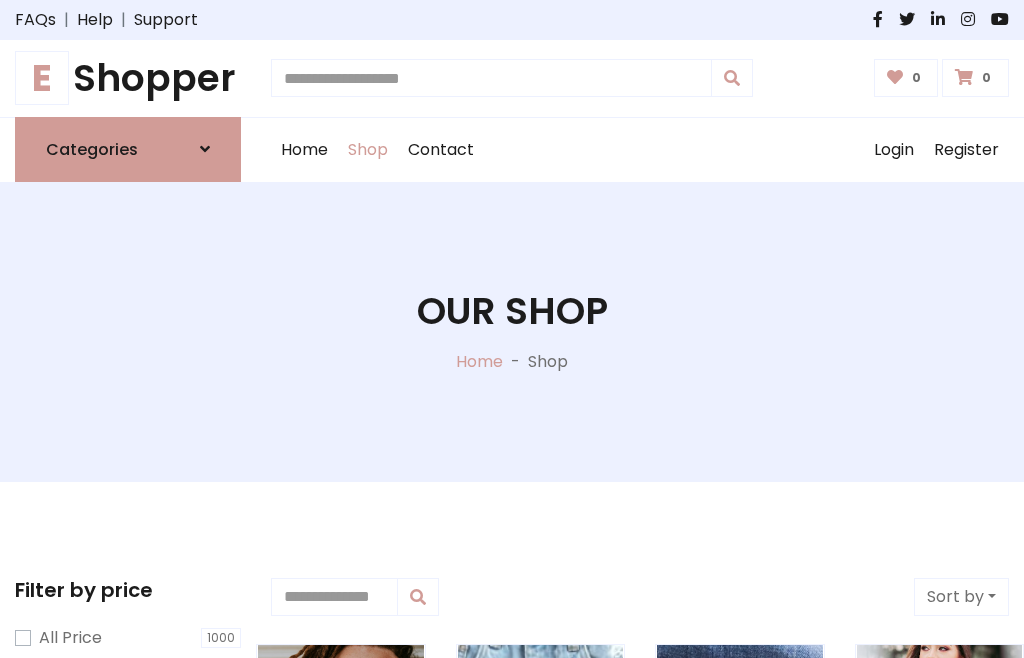 scroll, scrollTop: 0, scrollLeft: 0, axis: both 